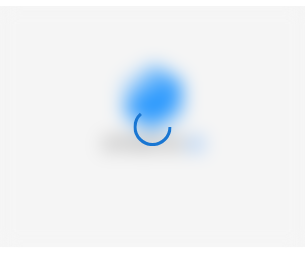 scroll, scrollTop: 0, scrollLeft: 0, axis: both 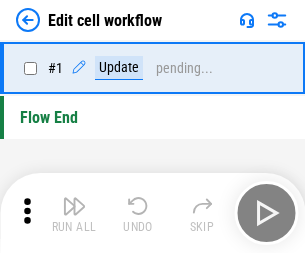 click at bounding box center [74, 206] 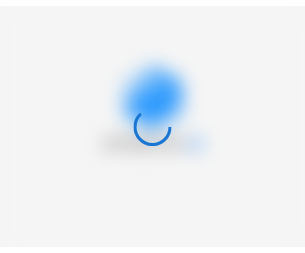 scroll, scrollTop: 0, scrollLeft: 0, axis: both 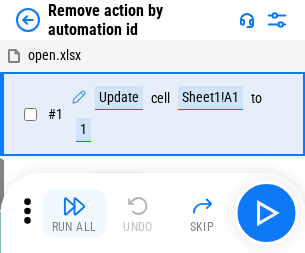 click at bounding box center [74, 206] 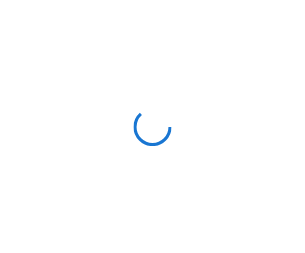 scroll, scrollTop: 0, scrollLeft: 0, axis: both 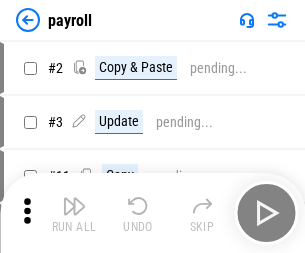 click at bounding box center (74, 206) 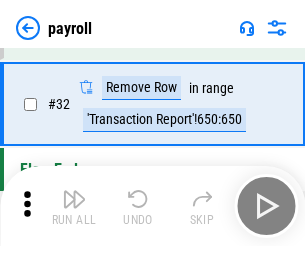 scroll, scrollTop: 247, scrollLeft: 0, axis: vertical 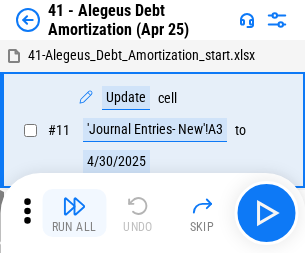 click at bounding box center [74, 206] 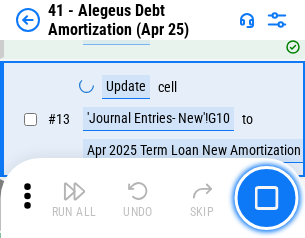scroll, scrollTop: 247, scrollLeft: 0, axis: vertical 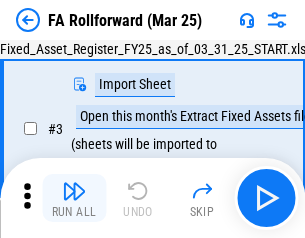 click at bounding box center [74, 191] 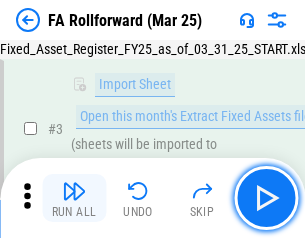 scroll, scrollTop: 184, scrollLeft: 0, axis: vertical 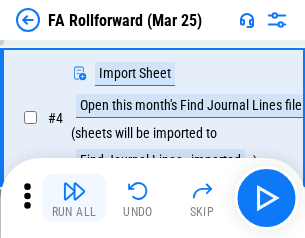 click at bounding box center (74, 191) 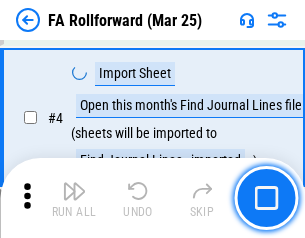 scroll, scrollTop: 313, scrollLeft: 0, axis: vertical 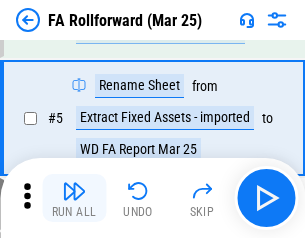 click at bounding box center (74, 191) 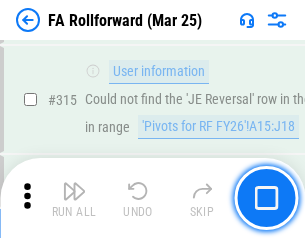 scroll, scrollTop: 9517, scrollLeft: 0, axis: vertical 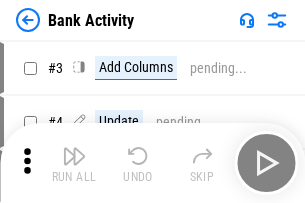 click at bounding box center [74, 156] 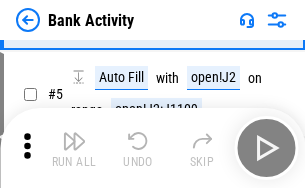 scroll, scrollTop: 106, scrollLeft: 0, axis: vertical 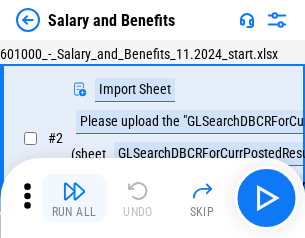 click at bounding box center (74, 191) 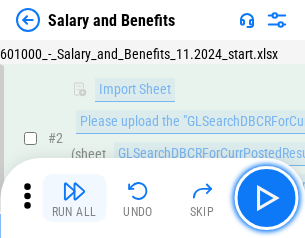 scroll, scrollTop: 145, scrollLeft: 0, axis: vertical 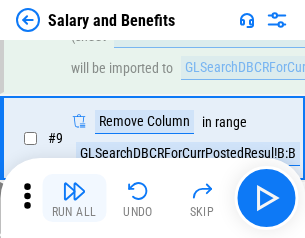 click at bounding box center (74, 191) 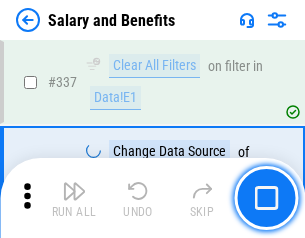 scroll, scrollTop: 9364, scrollLeft: 0, axis: vertical 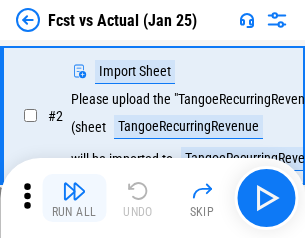 click at bounding box center [74, 191] 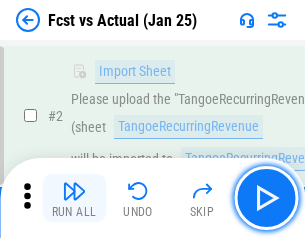 scroll, scrollTop: 187, scrollLeft: 0, axis: vertical 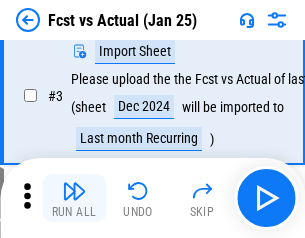 click at bounding box center [74, 191] 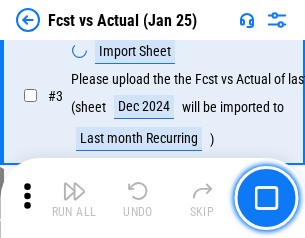 scroll, scrollTop: 300, scrollLeft: 0, axis: vertical 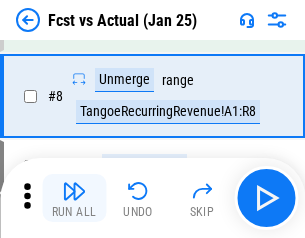 click at bounding box center [74, 191] 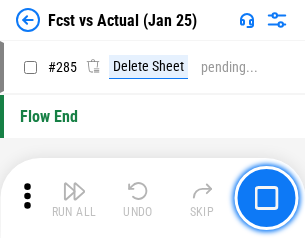 scroll, scrollTop: 9465, scrollLeft: 0, axis: vertical 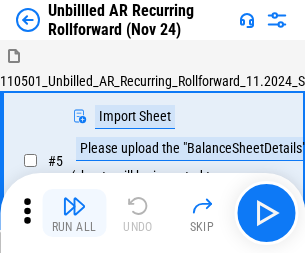 click at bounding box center [74, 206] 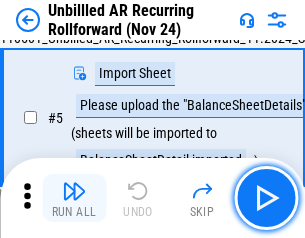 scroll, scrollTop: 188, scrollLeft: 0, axis: vertical 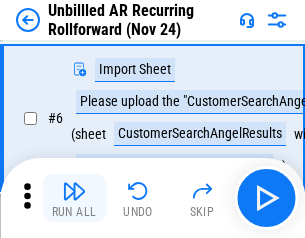 click at bounding box center (74, 191) 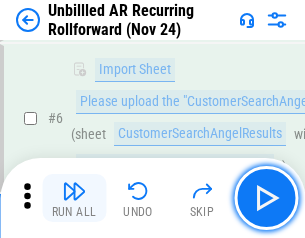 scroll, scrollTop: 322, scrollLeft: 0, axis: vertical 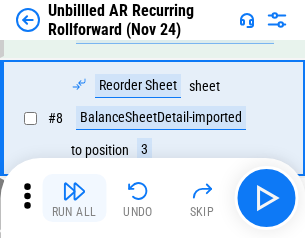 click at bounding box center (74, 191) 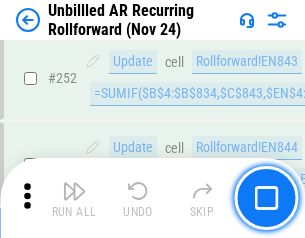 scroll, scrollTop: 6793, scrollLeft: 0, axis: vertical 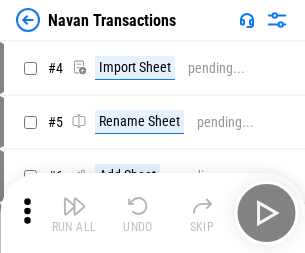 click at bounding box center [74, 206] 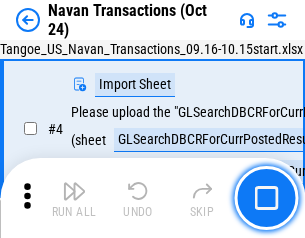 scroll, scrollTop: 168, scrollLeft: 0, axis: vertical 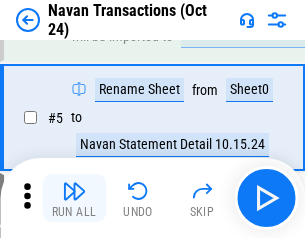click at bounding box center (74, 191) 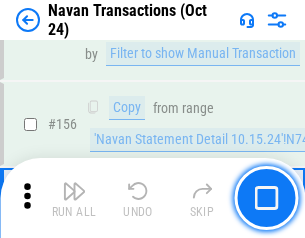 scroll, scrollTop: 6484, scrollLeft: 0, axis: vertical 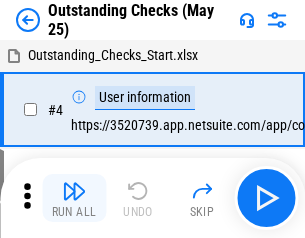 click at bounding box center [74, 191] 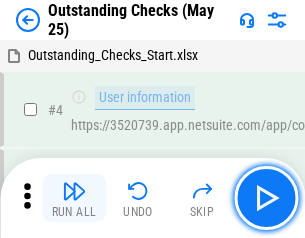 scroll, scrollTop: 209, scrollLeft: 0, axis: vertical 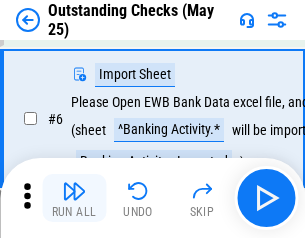 click at bounding box center [74, 191] 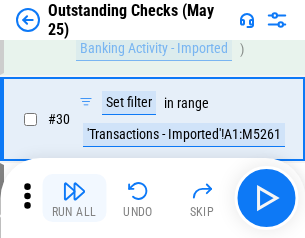 click at bounding box center [74, 191] 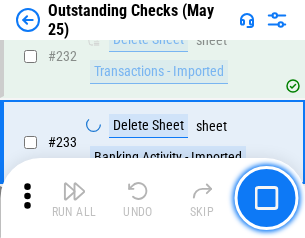 scroll, scrollTop: 6027, scrollLeft: 0, axis: vertical 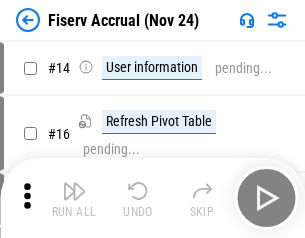 click at bounding box center [74, 191] 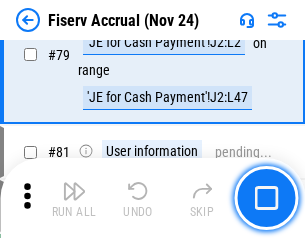 scroll, scrollTop: 2605, scrollLeft: 0, axis: vertical 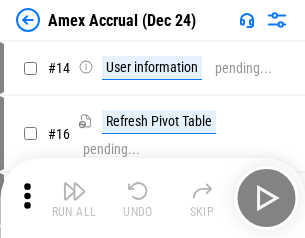 click at bounding box center [74, 191] 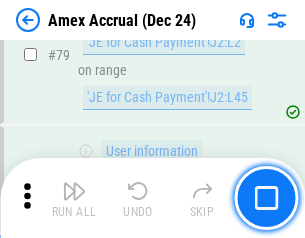 scroll, scrollTop: 2550, scrollLeft: 0, axis: vertical 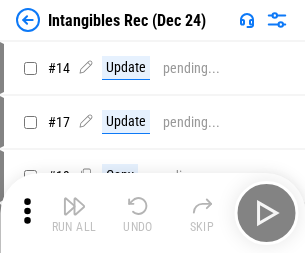 click at bounding box center (74, 206) 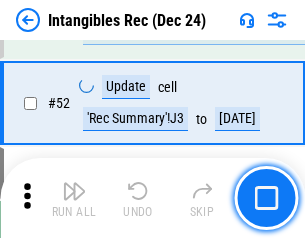 scroll, scrollTop: 779, scrollLeft: 0, axis: vertical 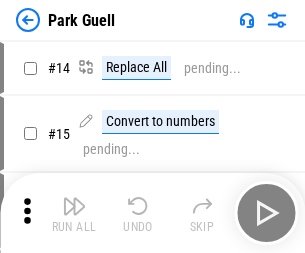 click at bounding box center (74, 206) 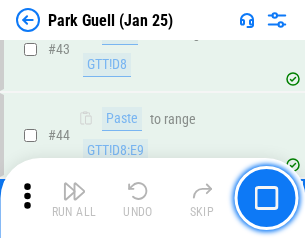 scroll, scrollTop: 2501, scrollLeft: 0, axis: vertical 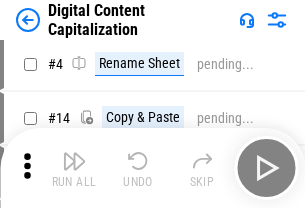 click at bounding box center [74, 161] 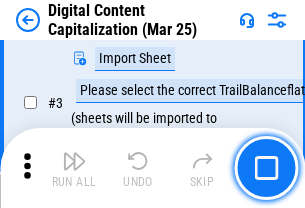 scroll, scrollTop: 187, scrollLeft: 0, axis: vertical 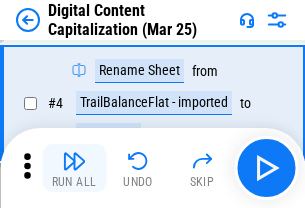 click at bounding box center [74, 161] 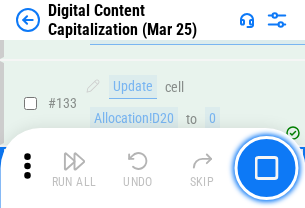 scroll, scrollTop: 2121, scrollLeft: 0, axis: vertical 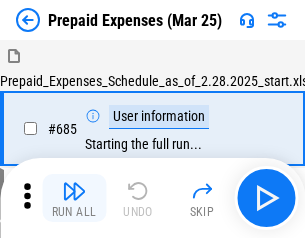 click at bounding box center [74, 191] 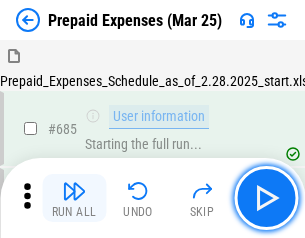 scroll, scrollTop: 4993, scrollLeft: 0, axis: vertical 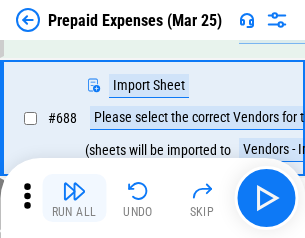 click at bounding box center (74, 191) 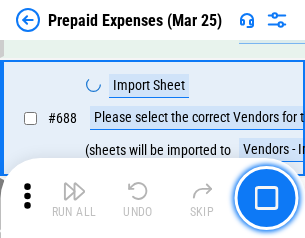 scroll, scrollTop: 5095, scrollLeft: 0, axis: vertical 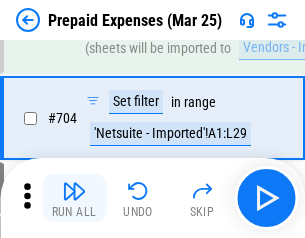click at bounding box center (74, 191) 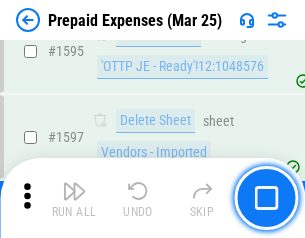 scroll, scrollTop: 18897, scrollLeft: 0, axis: vertical 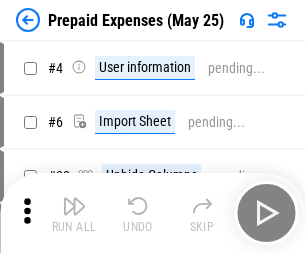 click at bounding box center [74, 206] 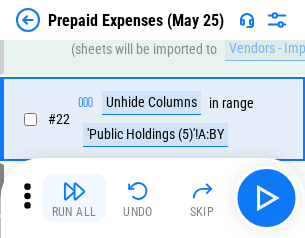 click at bounding box center (74, 191) 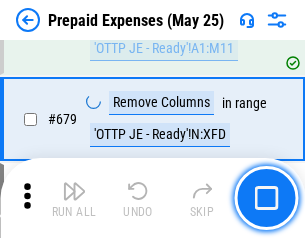 scroll, scrollTop: 6734, scrollLeft: 0, axis: vertical 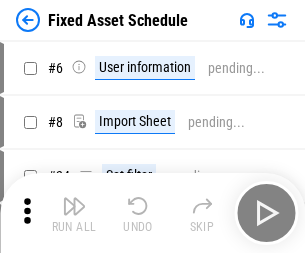 click at bounding box center [74, 206] 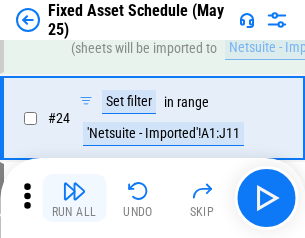 click at bounding box center [74, 191] 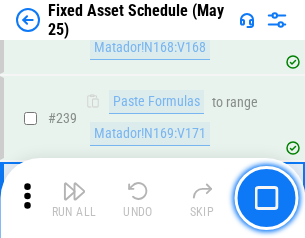 scroll, scrollTop: 6149, scrollLeft: 0, axis: vertical 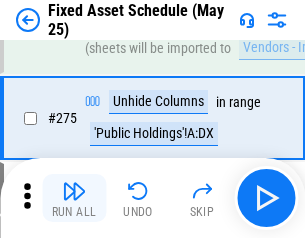 click at bounding box center (74, 191) 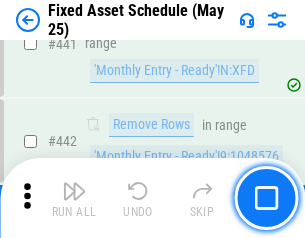 scroll, scrollTop: 8848, scrollLeft: 0, axis: vertical 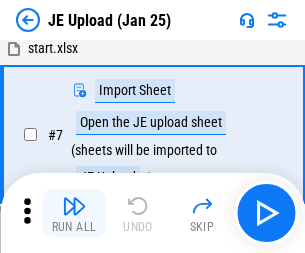 click at bounding box center (74, 206) 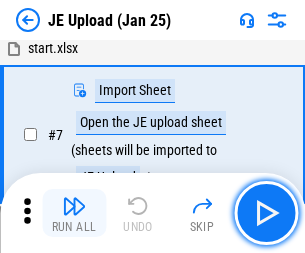 scroll, scrollTop: 145, scrollLeft: 0, axis: vertical 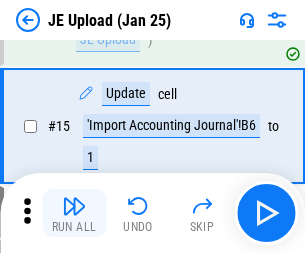 click at bounding box center (74, 206) 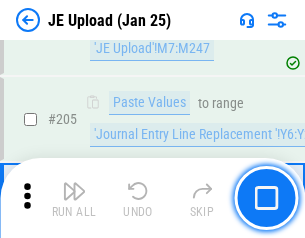 scroll, scrollTop: 4826, scrollLeft: 0, axis: vertical 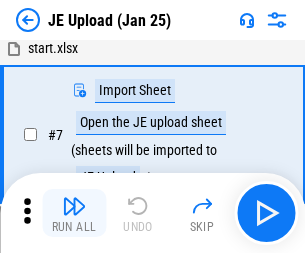 click at bounding box center [74, 206] 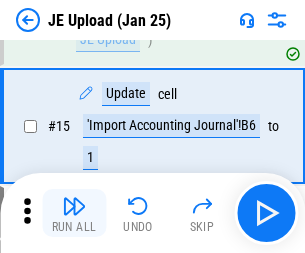 click at bounding box center (74, 206) 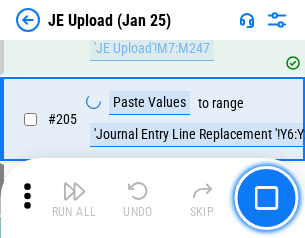 scroll, scrollTop: 4826, scrollLeft: 0, axis: vertical 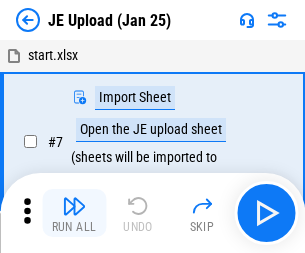 click at bounding box center (74, 206) 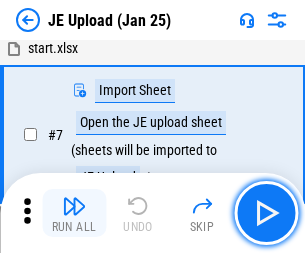 scroll, scrollTop: 145, scrollLeft: 0, axis: vertical 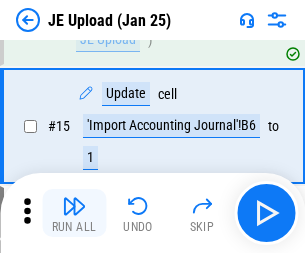 click at bounding box center [74, 206] 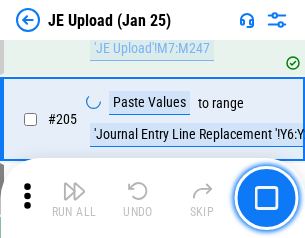 scroll, scrollTop: 4826, scrollLeft: 0, axis: vertical 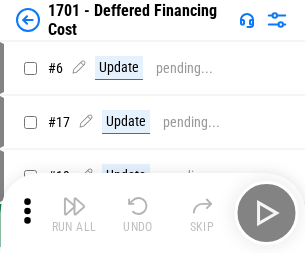 click at bounding box center [74, 206] 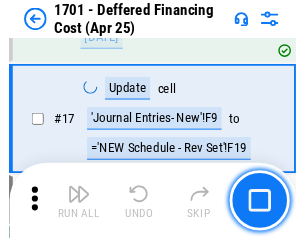 scroll, scrollTop: 247, scrollLeft: 0, axis: vertical 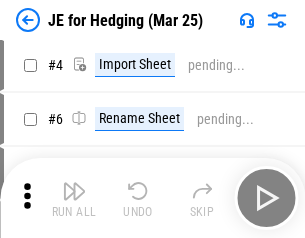 click at bounding box center [74, 191] 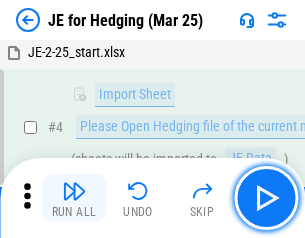 scroll, scrollTop: 113, scrollLeft: 0, axis: vertical 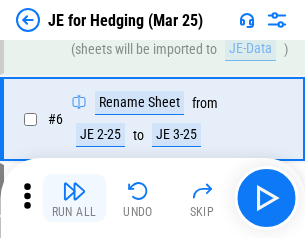 click at bounding box center [74, 191] 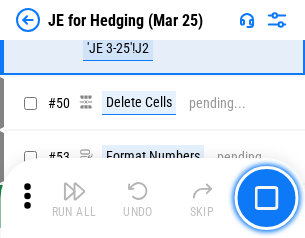 scroll, scrollTop: 1295, scrollLeft: 0, axis: vertical 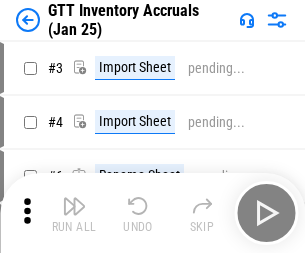 click at bounding box center [74, 206] 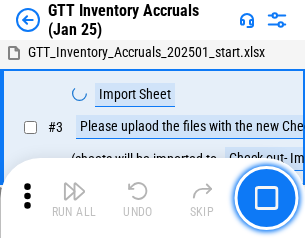 scroll, scrollTop: 129, scrollLeft: 0, axis: vertical 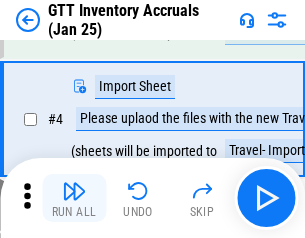 click at bounding box center (74, 191) 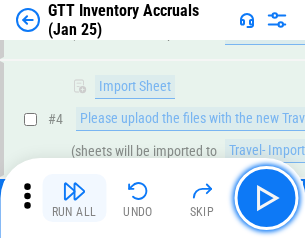 scroll, scrollTop: 231, scrollLeft: 0, axis: vertical 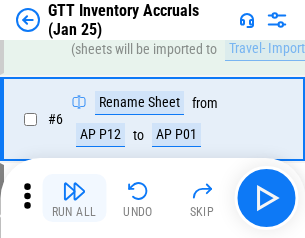 click at bounding box center (74, 191) 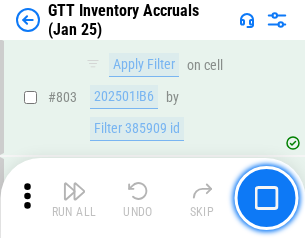 scroll, scrollTop: 15134, scrollLeft: 0, axis: vertical 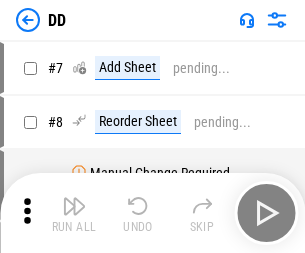 click at bounding box center (74, 206) 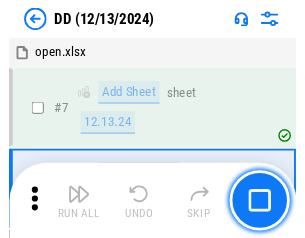 scroll, scrollTop: 201, scrollLeft: 0, axis: vertical 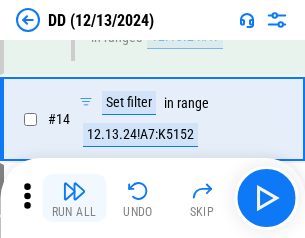 click at bounding box center [74, 191] 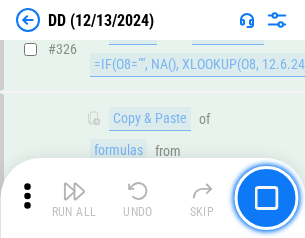 scroll, scrollTop: 8672, scrollLeft: 0, axis: vertical 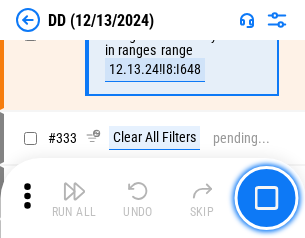 click at bounding box center (74, 191) 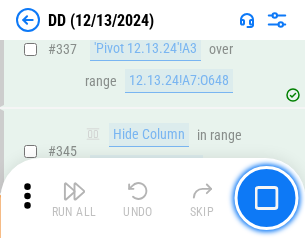 scroll, scrollTop: 9296, scrollLeft: 0, axis: vertical 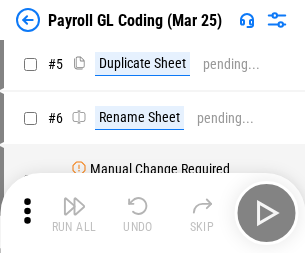 click at bounding box center (74, 206) 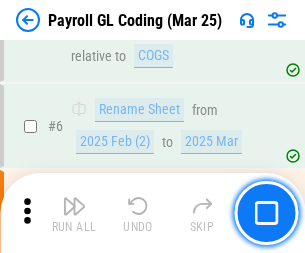 scroll, scrollTop: 233, scrollLeft: 0, axis: vertical 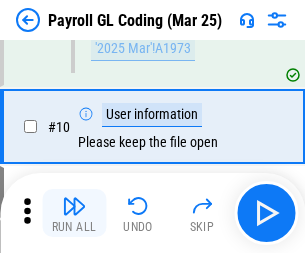 click at bounding box center [74, 206] 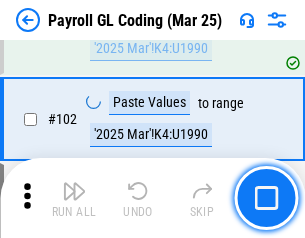 scroll, scrollTop: 4684, scrollLeft: 0, axis: vertical 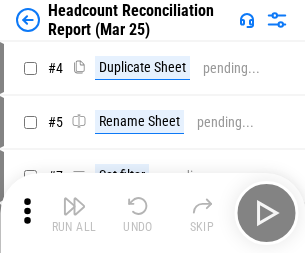 click at bounding box center (74, 206) 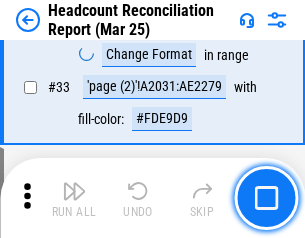 scroll, scrollTop: 1834, scrollLeft: 0, axis: vertical 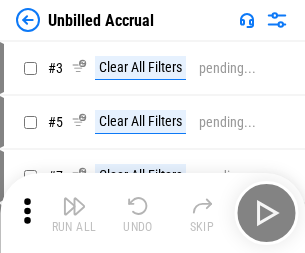 click at bounding box center [74, 206] 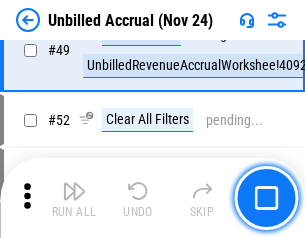 scroll, scrollTop: 1814, scrollLeft: 0, axis: vertical 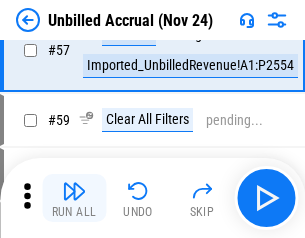 click at bounding box center [74, 191] 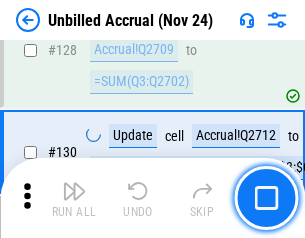 scroll, scrollTop: 5934, scrollLeft: 0, axis: vertical 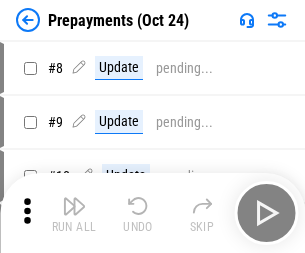 click at bounding box center (74, 206) 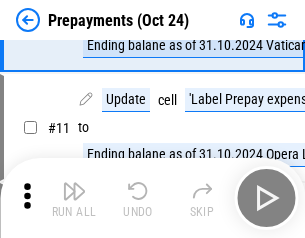 scroll, scrollTop: 125, scrollLeft: 0, axis: vertical 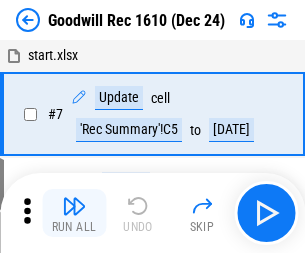 click at bounding box center [74, 206] 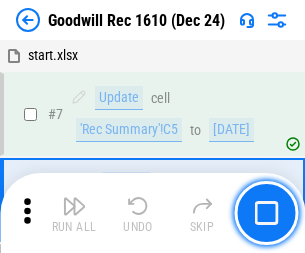 scroll, scrollTop: 342, scrollLeft: 0, axis: vertical 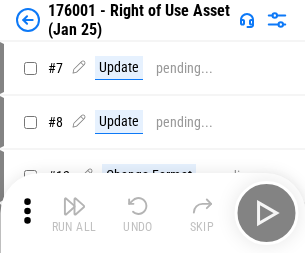 click at bounding box center [74, 206] 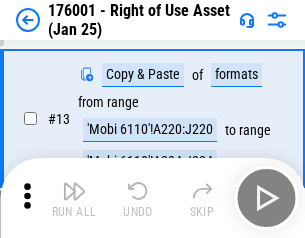scroll, scrollTop: 129, scrollLeft: 0, axis: vertical 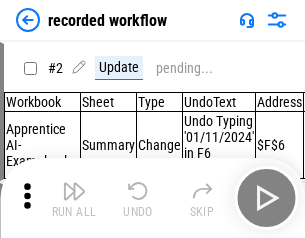 click at bounding box center [74, 191] 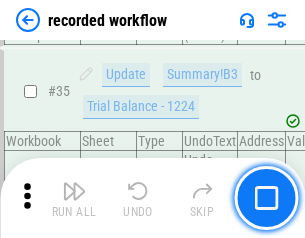 scroll, scrollTop: 6251, scrollLeft: 0, axis: vertical 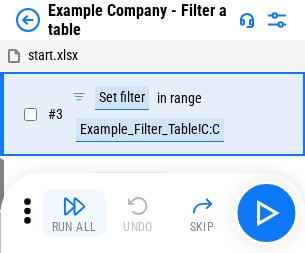 click at bounding box center [74, 206] 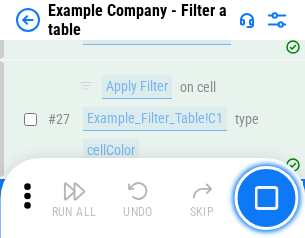 scroll, scrollTop: 1837, scrollLeft: 0, axis: vertical 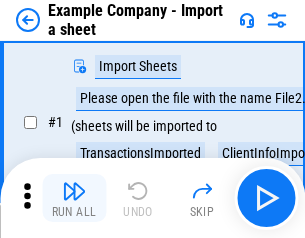 click at bounding box center [74, 191] 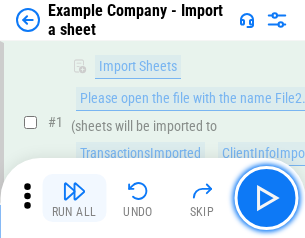 scroll, scrollTop: 168, scrollLeft: 0, axis: vertical 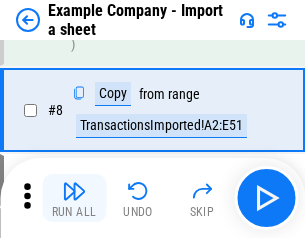 click at bounding box center (74, 191) 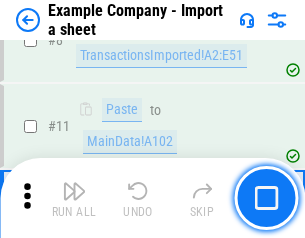 scroll, scrollTop: 426, scrollLeft: 0, axis: vertical 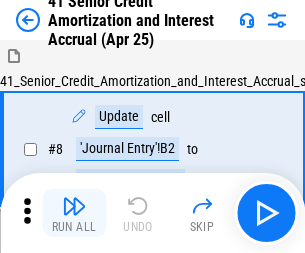 click at bounding box center (74, 206) 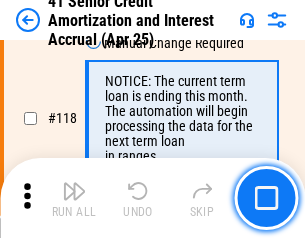 scroll, scrollTop: 1865, scrollLeft: 0, axis: vertical 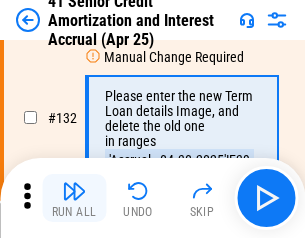 click at bounding box center [74, 191] 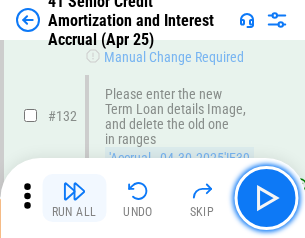 scroll, scrollTop: 2045, scrollLeft: 0, axis: vertical 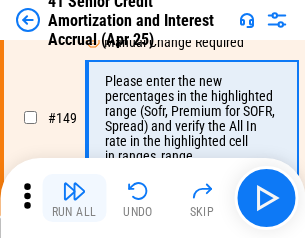 click at bounding box center [74, 191] 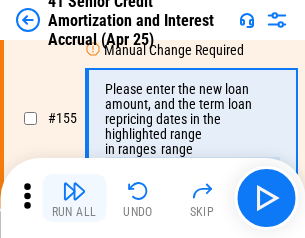 click at bounding box center [74, 191] 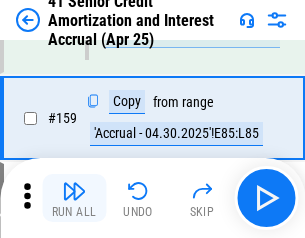 click at bounding box center (74, 191) 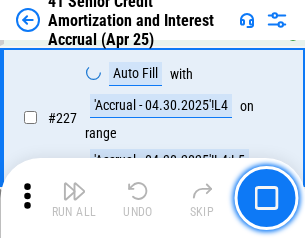 scroll, scrollTop: 4404, scrollLeft: 0, axis: vertical 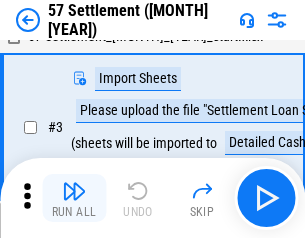 click at bounding box center [74, 191] 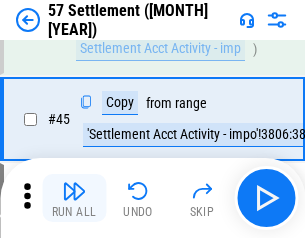 click at bounding box center [74, 191] 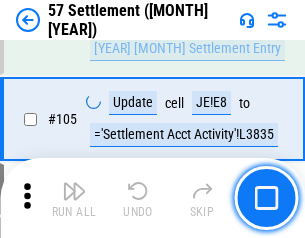 scroll, scrollTop: 1263, scrollLeft: 0, axis: vertical 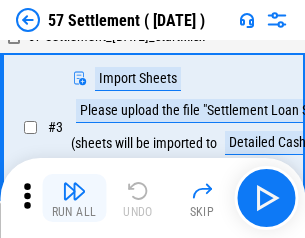 click at bounding box center (74, 191) 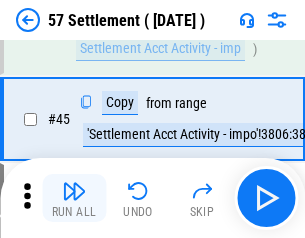click at bounding box center [74, 191] 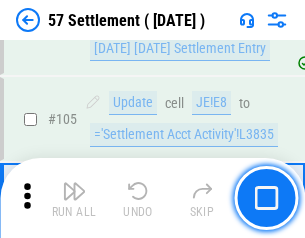 scroll, scrollTop: 1263, scrollLeft: 0, axis: vertical 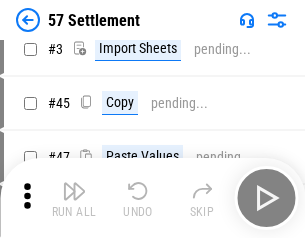 click at bounding box center [74, 191] 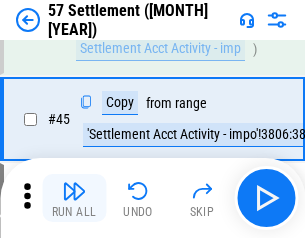 click at bounding box center [74, 191] 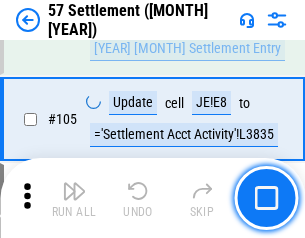 scroll, scrollTop: 1263, scrollLeft: 0, axis: vertical 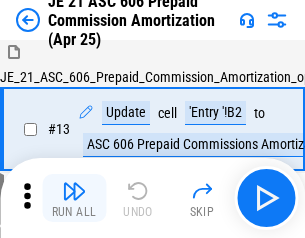click at bounding box center (74, 191) 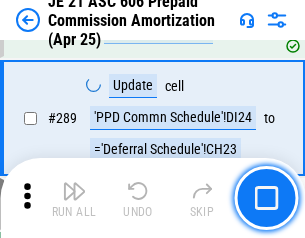 scroll, scrollTop: 3680, scrollLeft: 0, axis: vertical 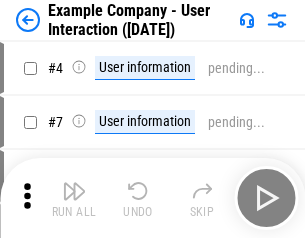 click at bounding box center [74, 191] 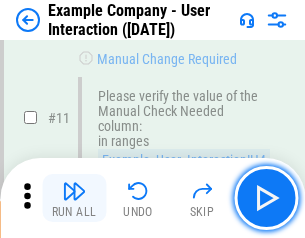 scroll, scrollTop: 433, scrollLeft: 0, axis: vertical 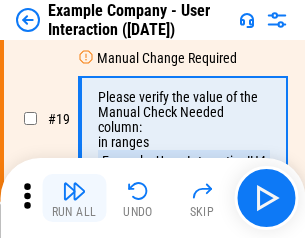 click at bounding box center (74, 191) 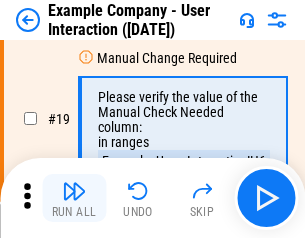 click at bounding box center [74, 191] 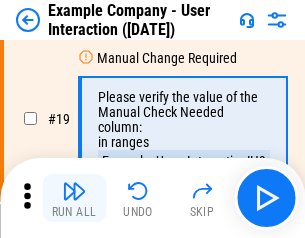 click at bounding box center [74, 191] 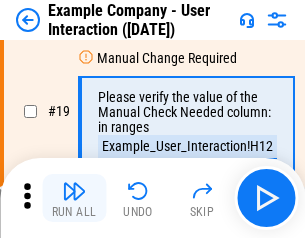 click at bounding box center [74, 191] 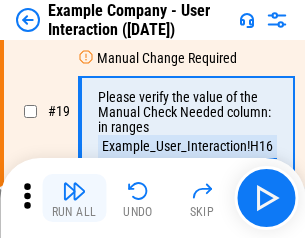 click at bounding box center [74, 191] 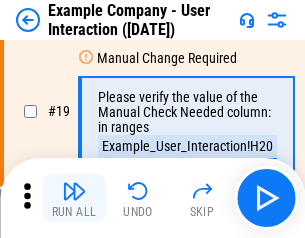 click at bounding box center (74, 191) 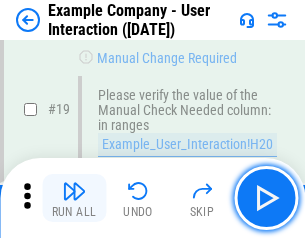 scroll, scrollTop: 537, scrollLeft: 0, axis: vertical 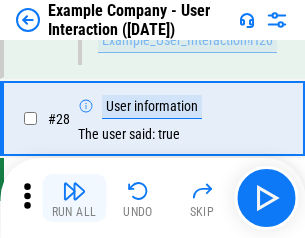 click at bounding box center (74, 191) 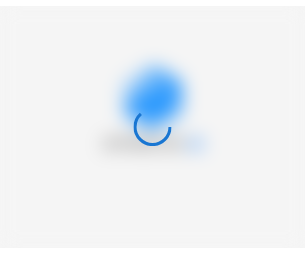 scroll, scrollTop: 0, scrollLeft: 0, axis: both 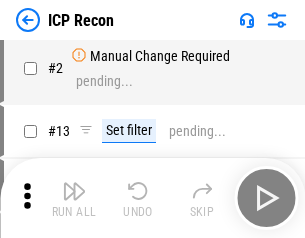 click at bounding box center (74, 191) 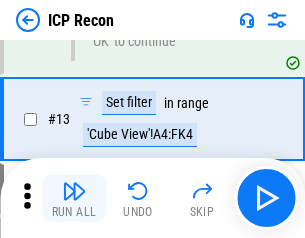 click at bounding box center (74, 191) 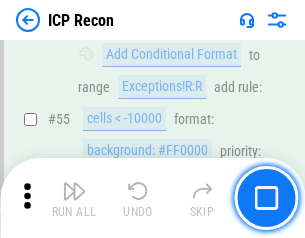 scroll, scrollTop: 1743, scrollLeft: 0, axis: vertical 